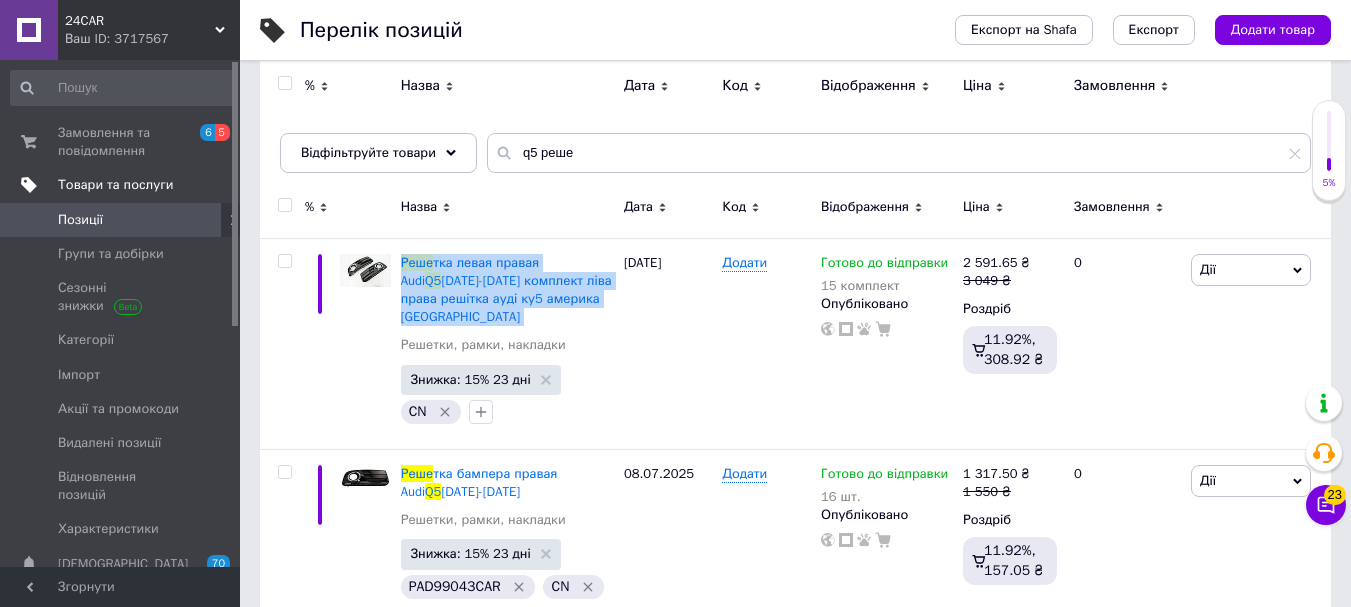 scroll, scrollTop: 193, scrollLeft: 0, axis: vertical 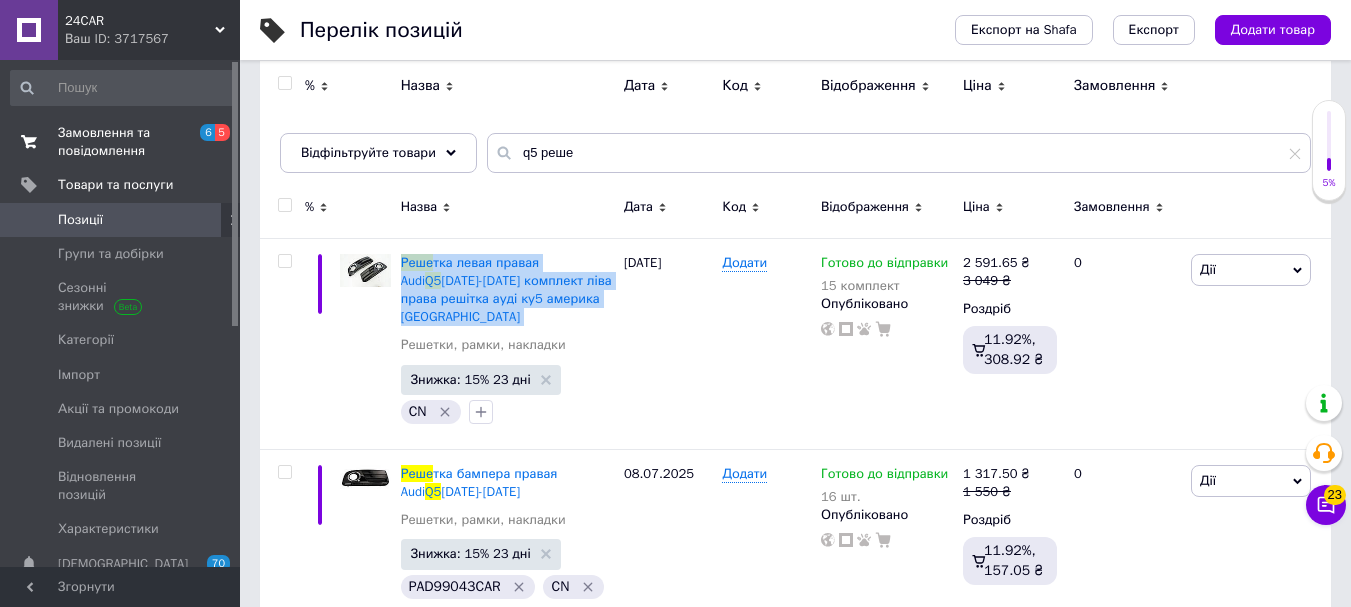 click on "Замовлення та повідомлення" at bounding box center (121, 142) 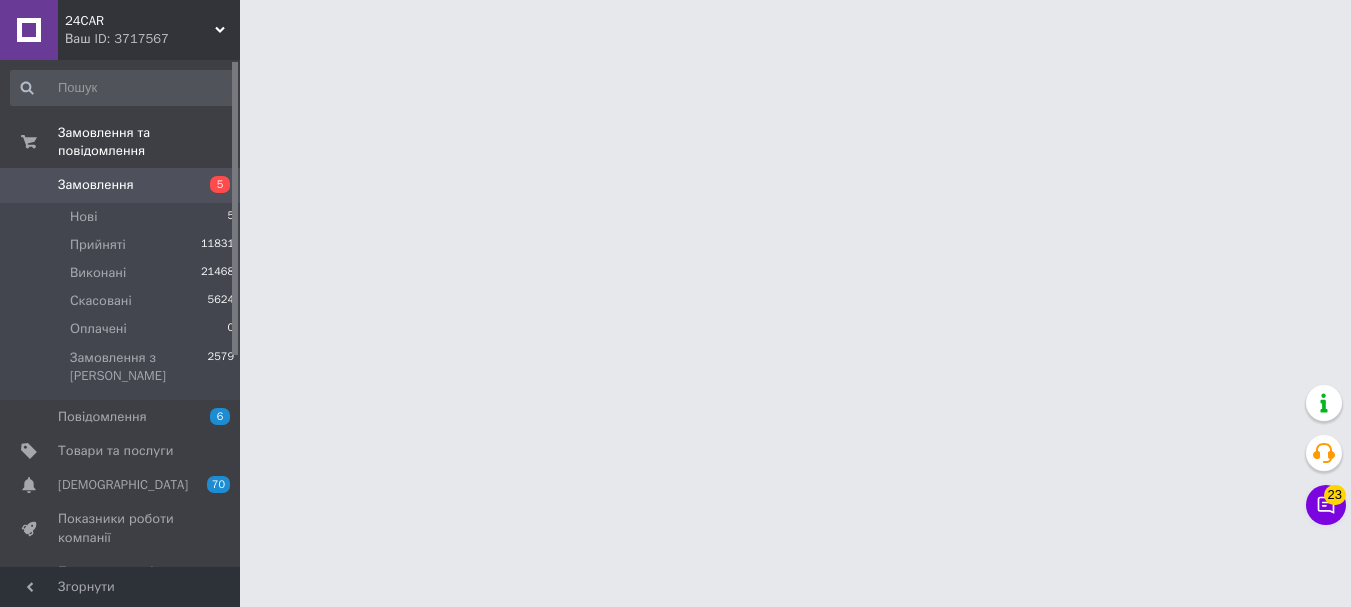scroll, scrollTop: 0, scrollLeft: 0, axis: both 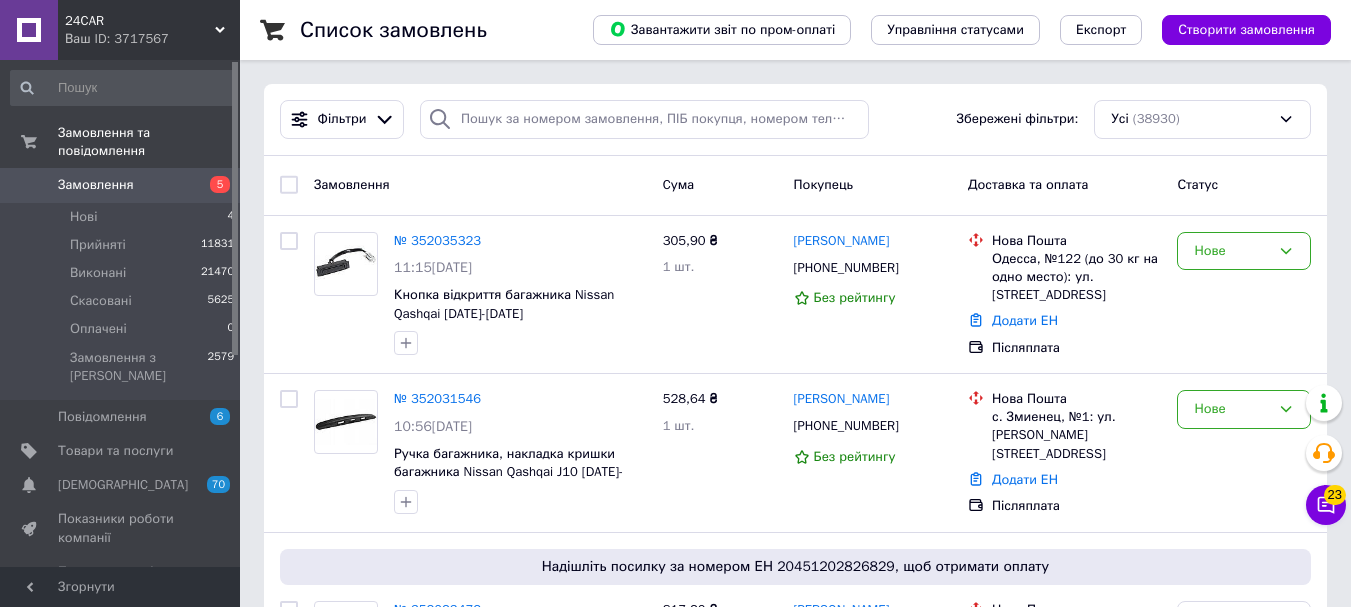 click on "Ваш ID: 3717567" at bounding box center [152, 39] 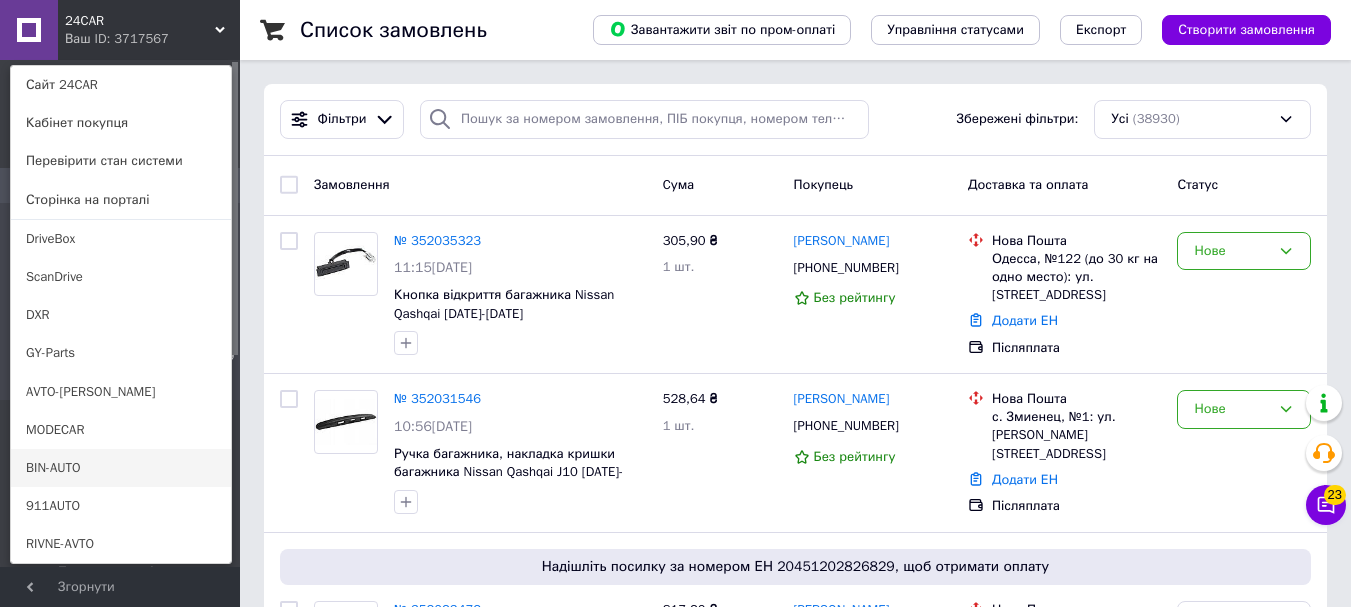 click on "BIN-AUTO" at bounding box center [121, 468] 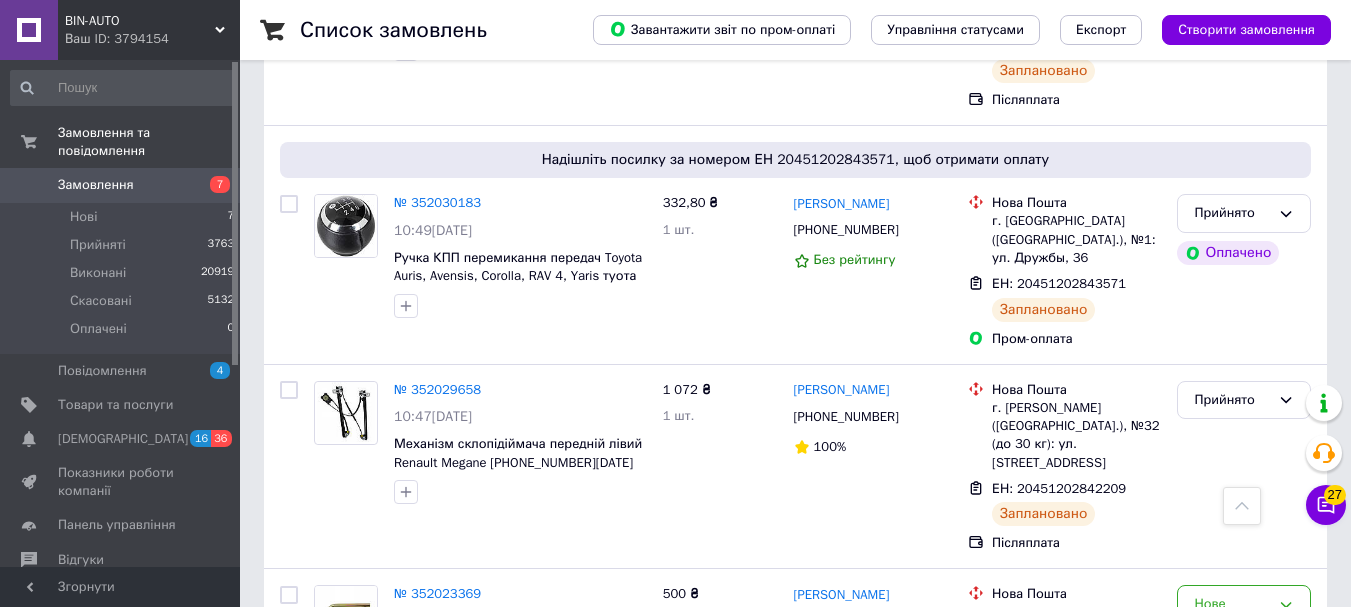 scroll, scrollTop: 1000, scrollLeft: 0, axis: vertical 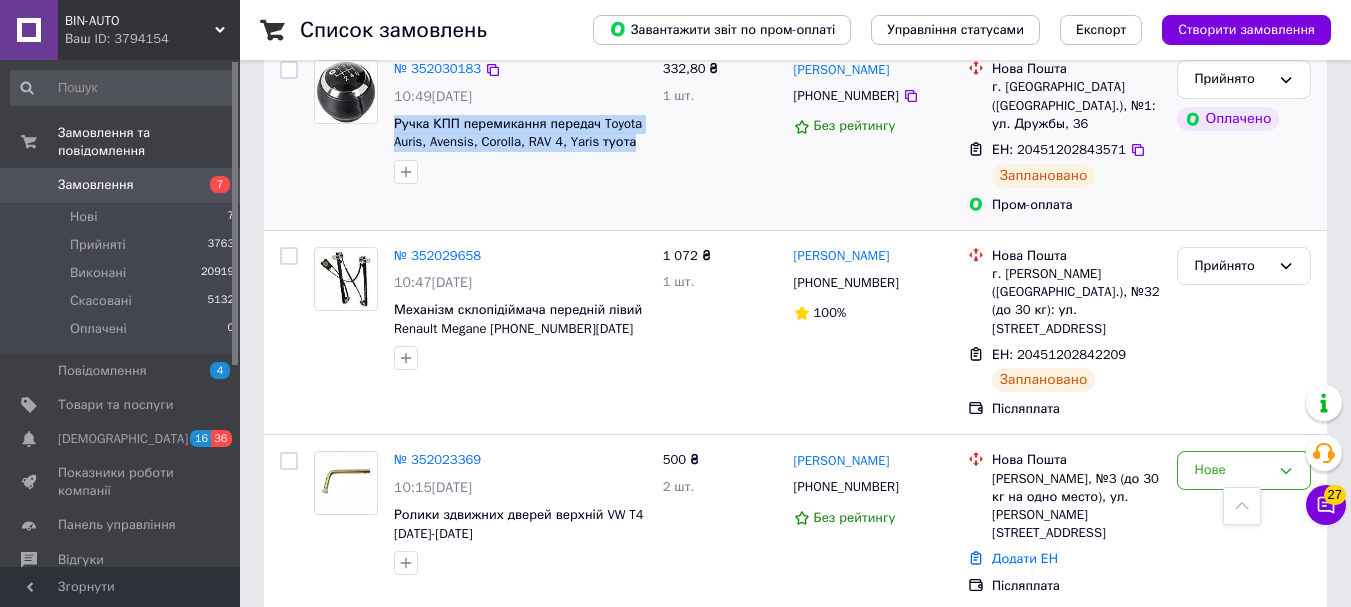 drag, startPoint x: 602, startPoint y: 149, endPoint x: 390, endPoint y: 144, distance: 212.05896 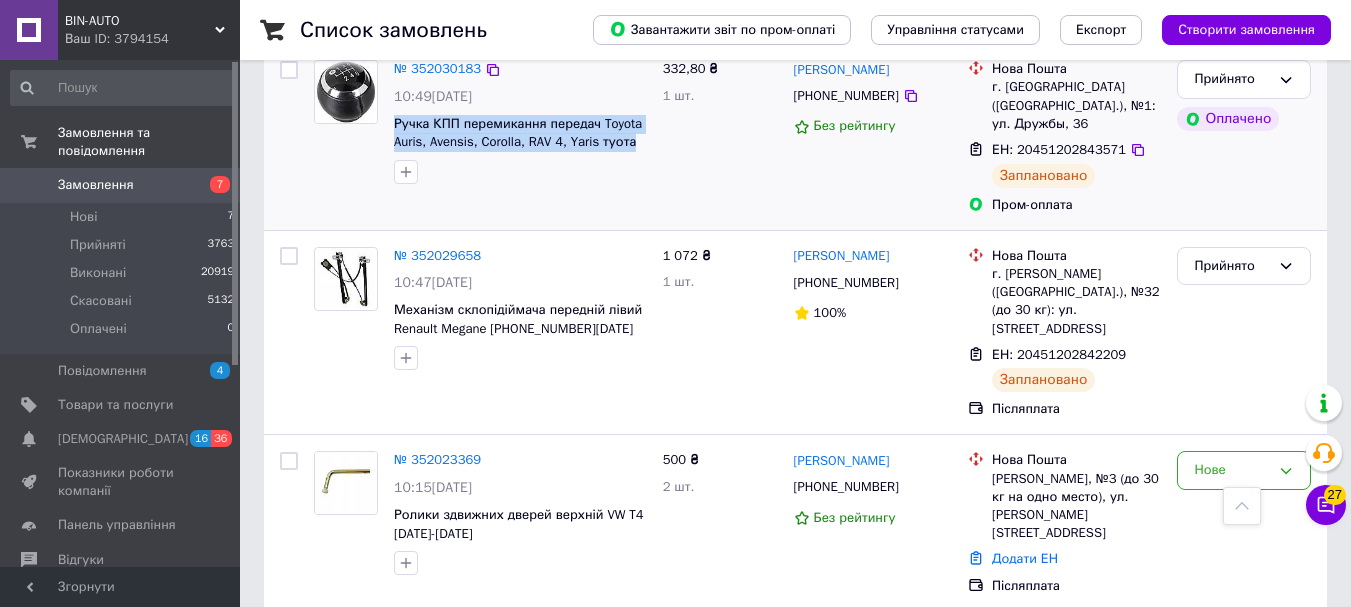click on "№ 352030183 10:49, 10.07.2025 Ручка КПП перемикання передач Toyota Auris, Avensis, Corolla, RAV 4, Yaris туота" at bounding box center [520, 122] 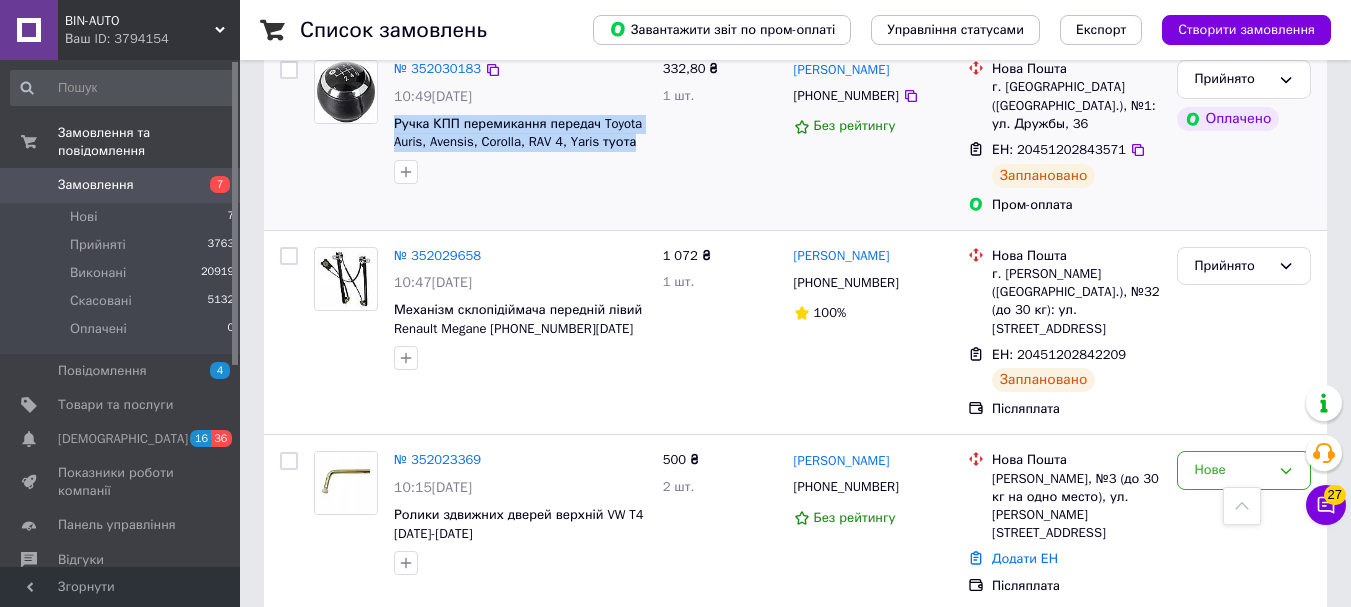 copy on "Ручка КПП перемикання передач Toyota Auris, Avensis, Corolla, RAV 4, Yaris туота" 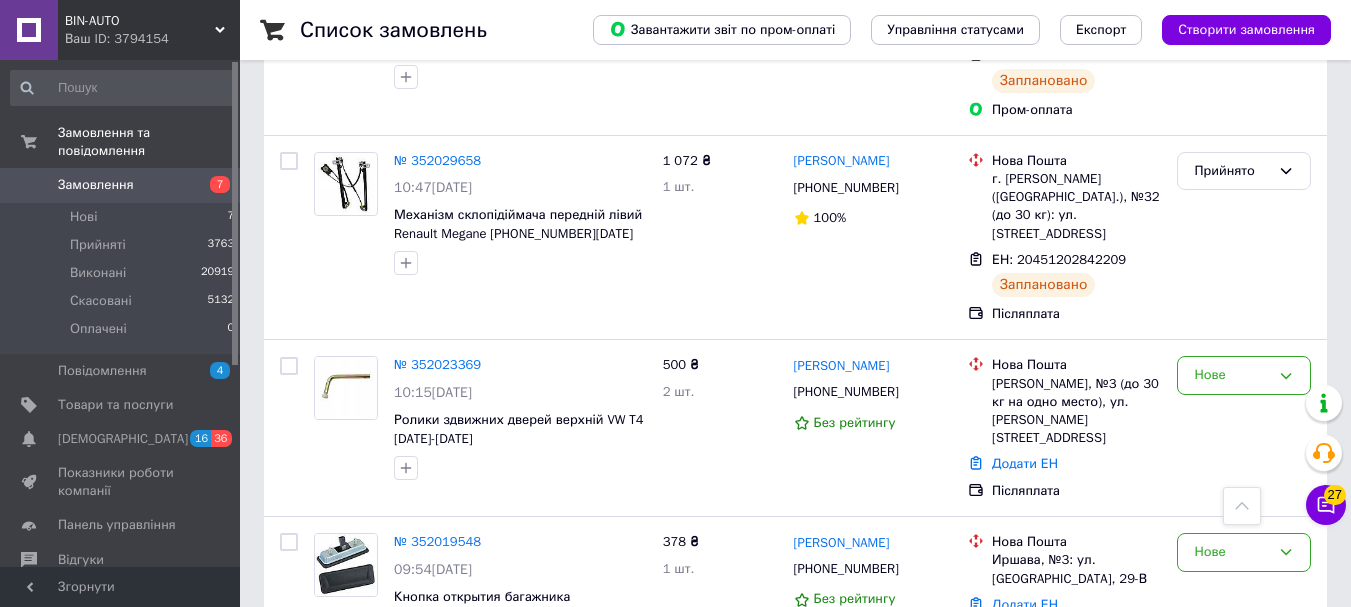 scroll, scrollTop: 1600, scrollLeft: 0, axis: vertical 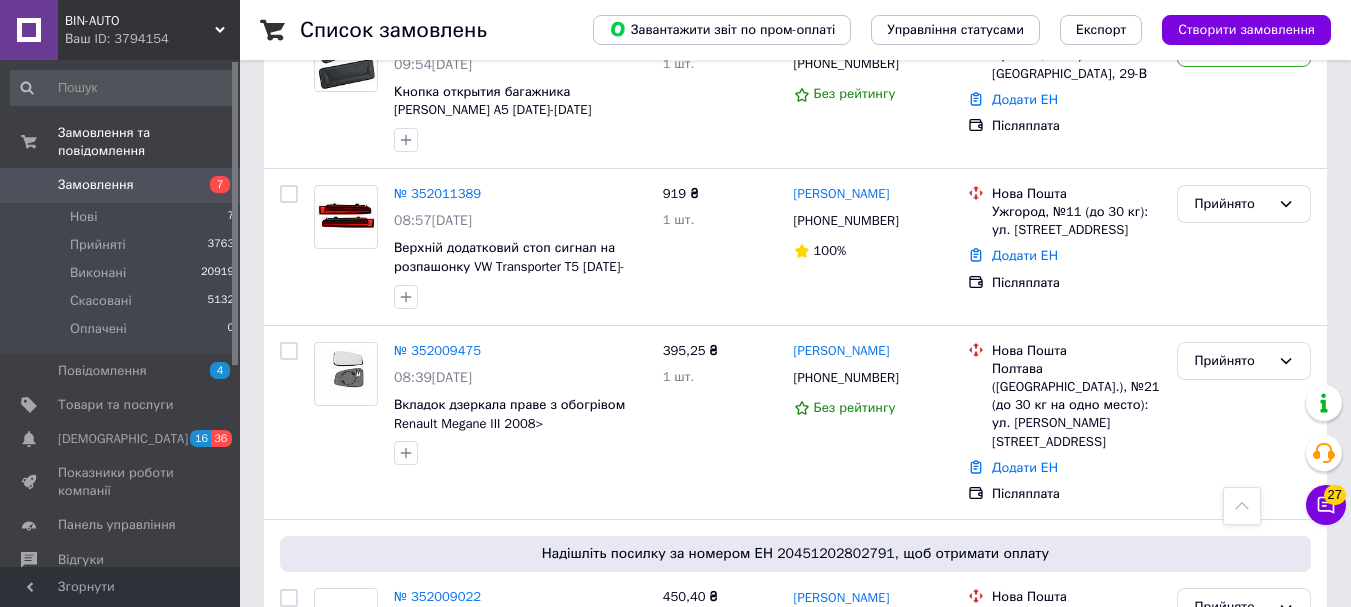 click on "Ваш ID: 3794154" at bounding box center [152, 39] 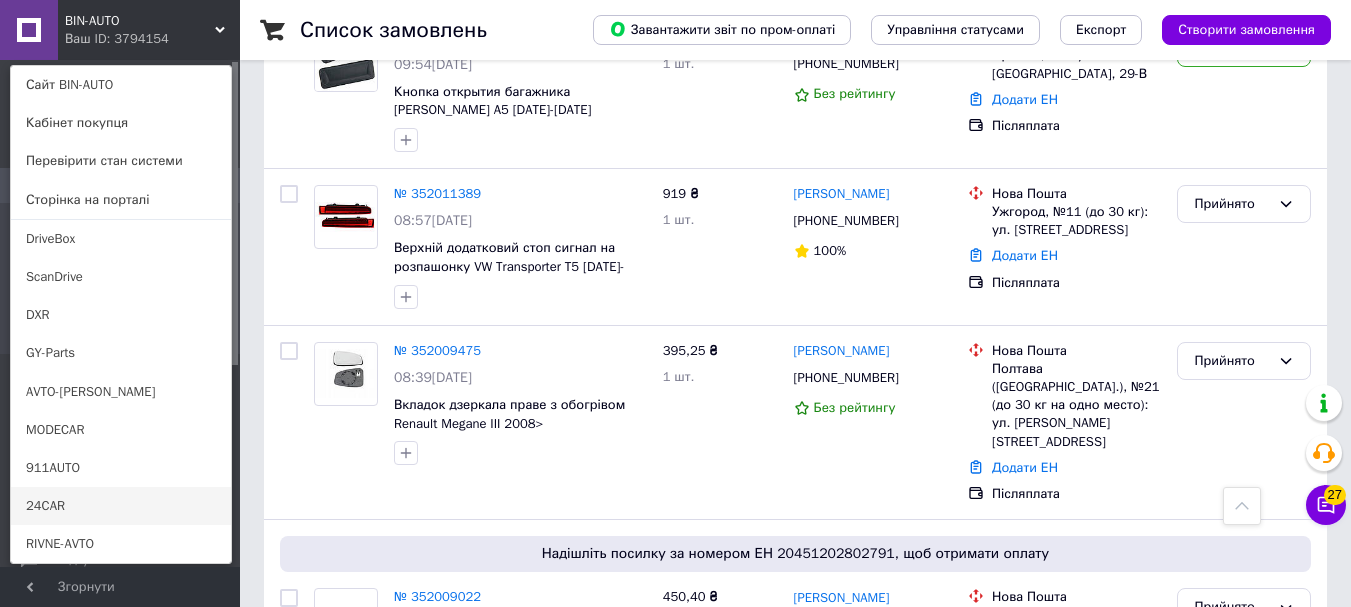 click on "24CAR" at bounding box center (121, 506) 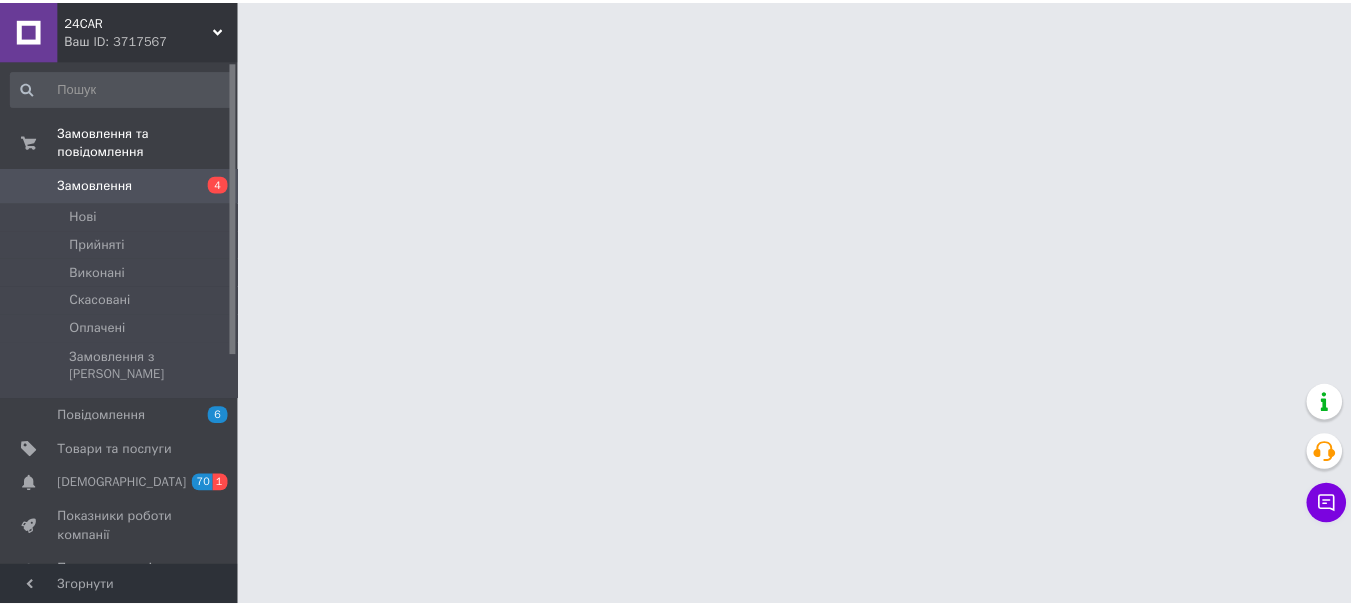 scroll, scrollTop: 0, scrollLeft: 0, axis: both 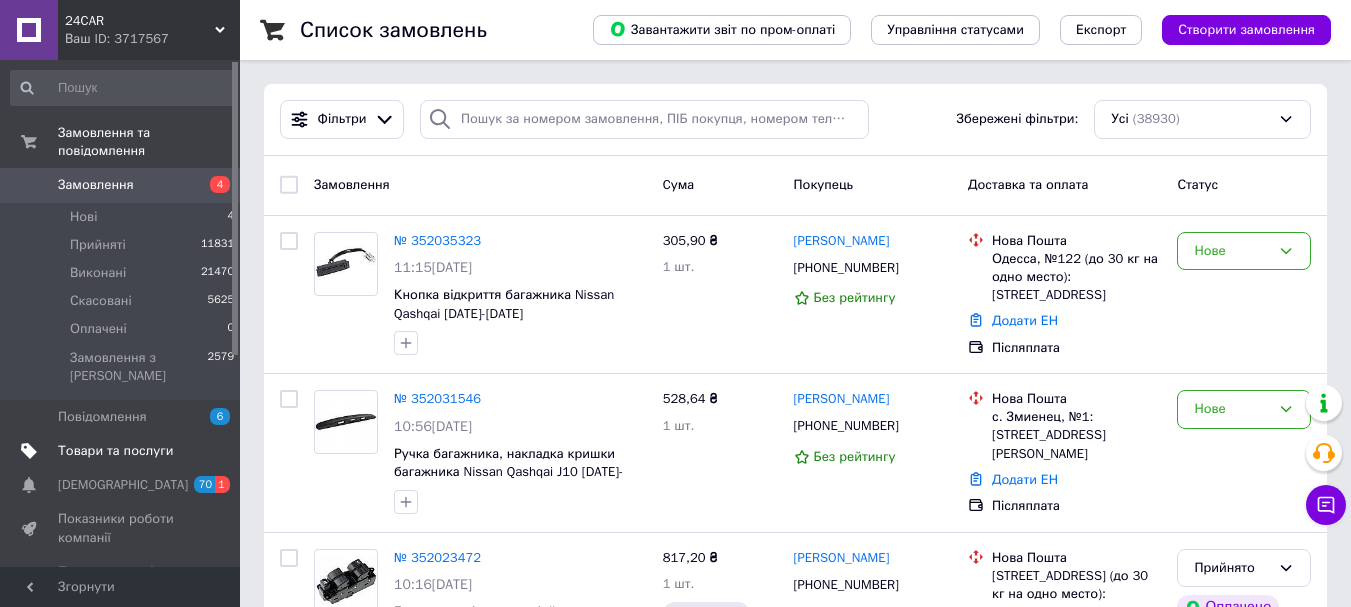 click on "Товари та послуги" at bounding box center (115, 451) 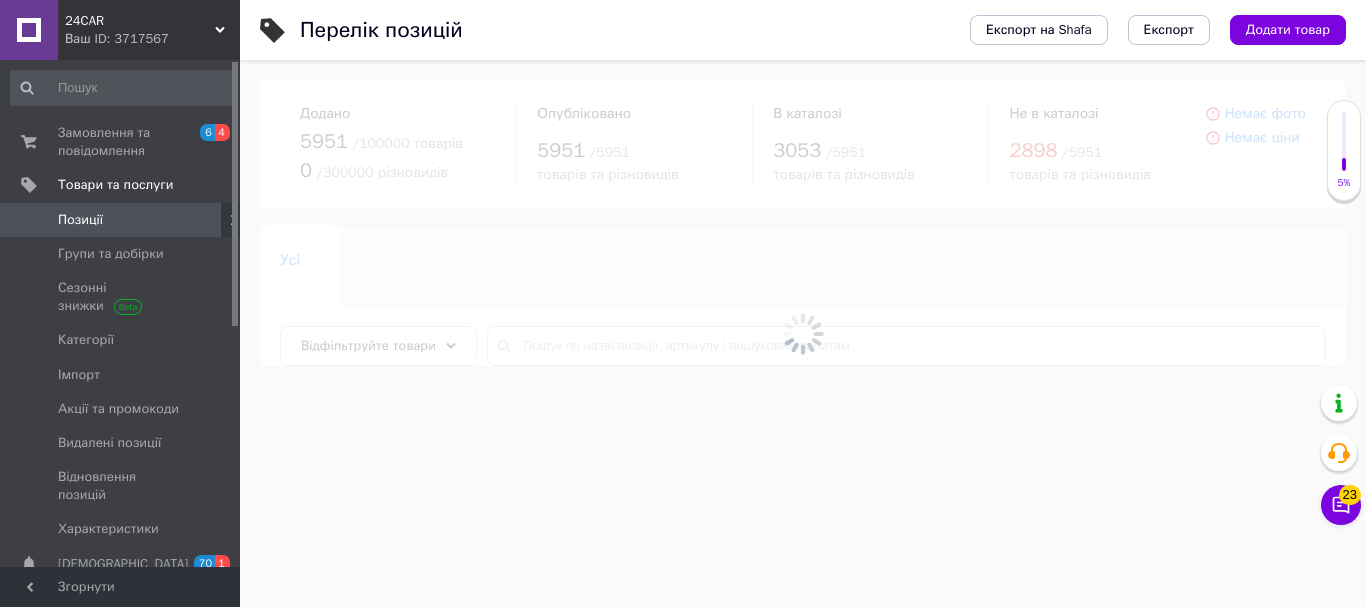 click at bounding box center [803, 333] 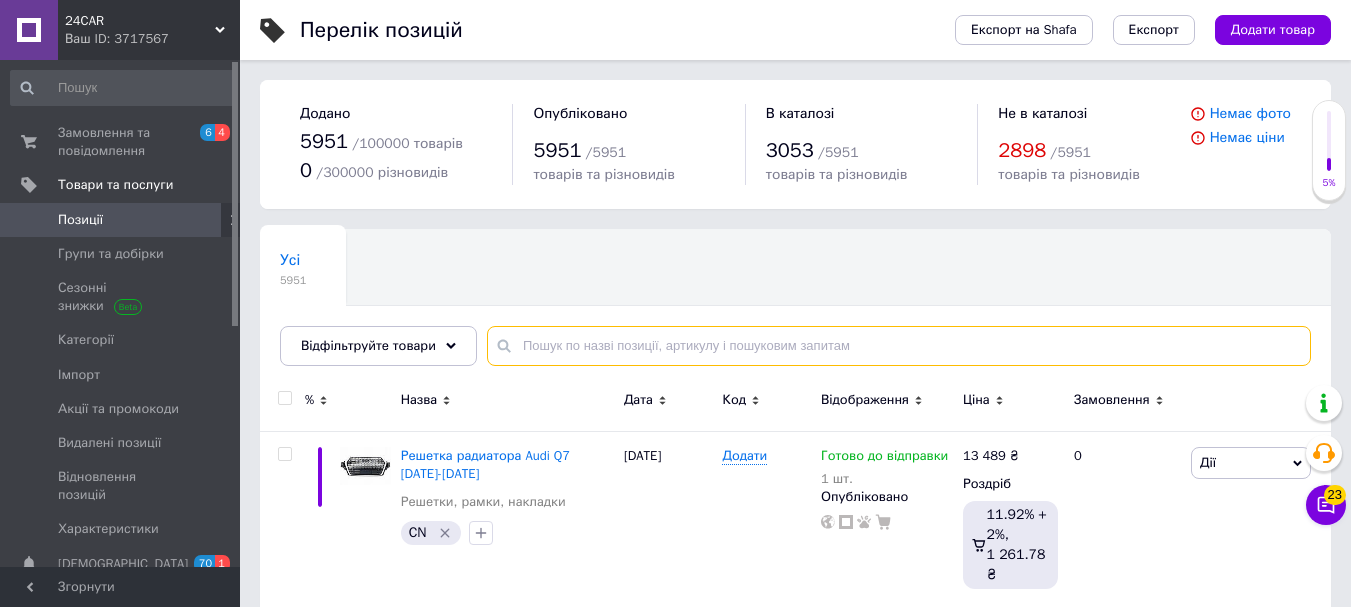 paste on "Ручка КПП перемикання передач Toyota Auris, Avensis, Corolla, RAV 4, Yaris туота" 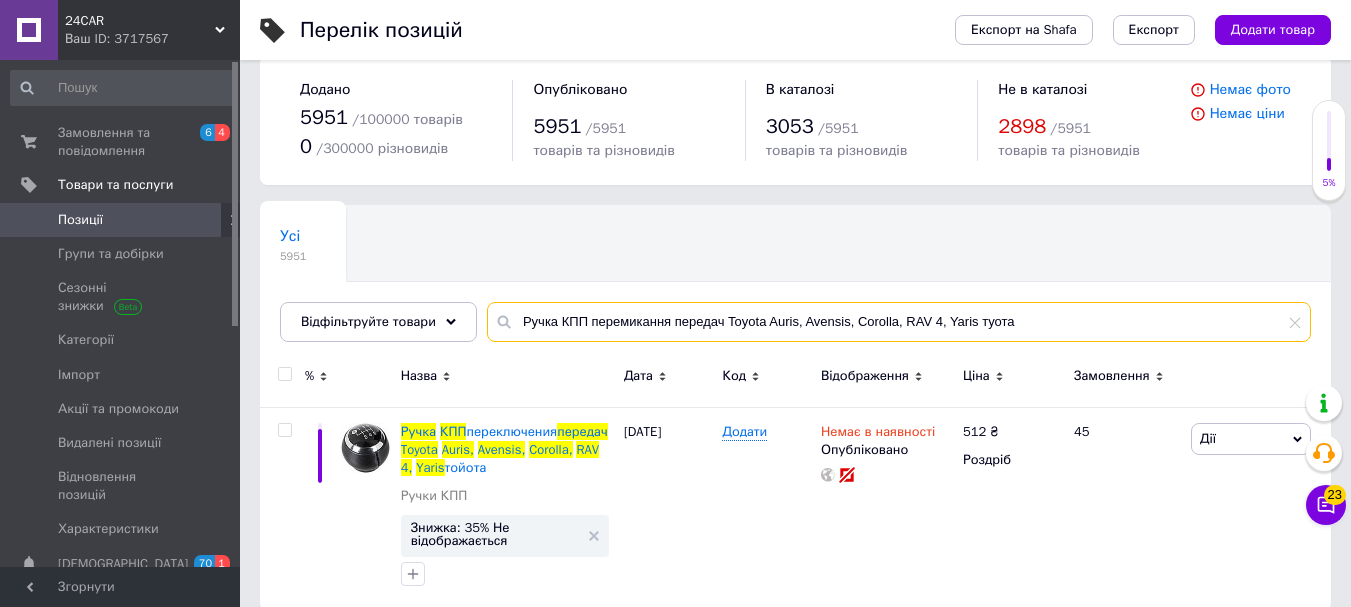 scroll, scrollTop: 48, scrollLeft: 0, axis: vertical 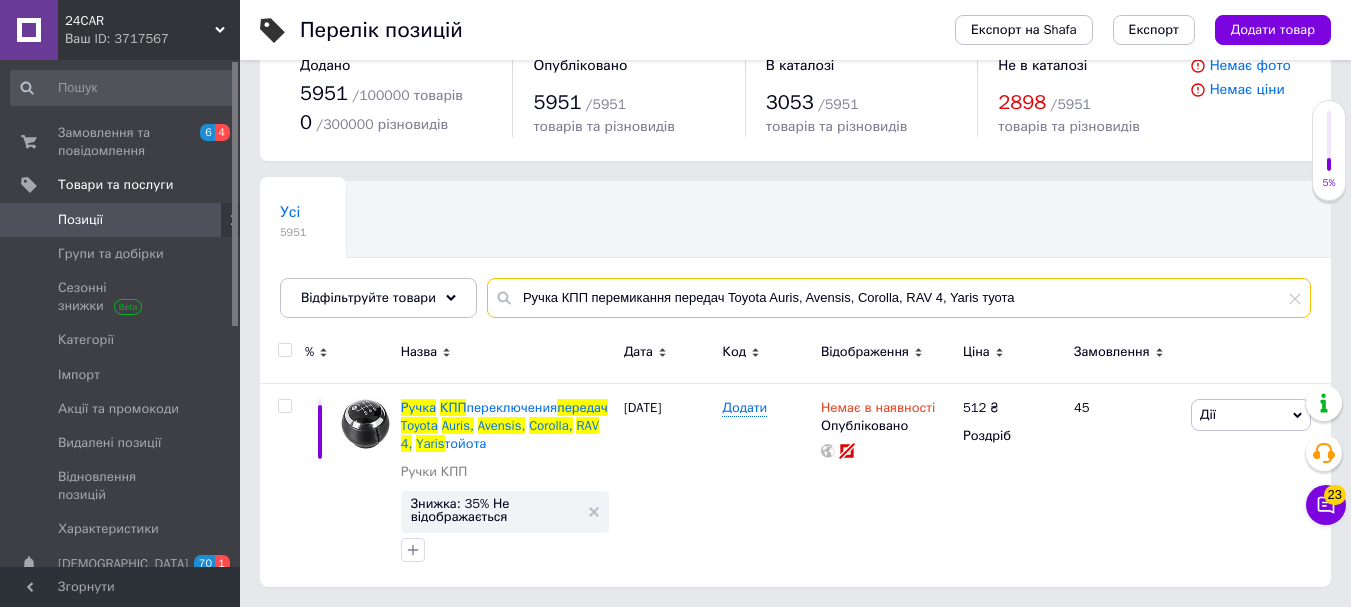 type on "Ручка КПП перемикання передач Toyota Auris, Avensis, Corolla, RAV 4, Yaris туота" 